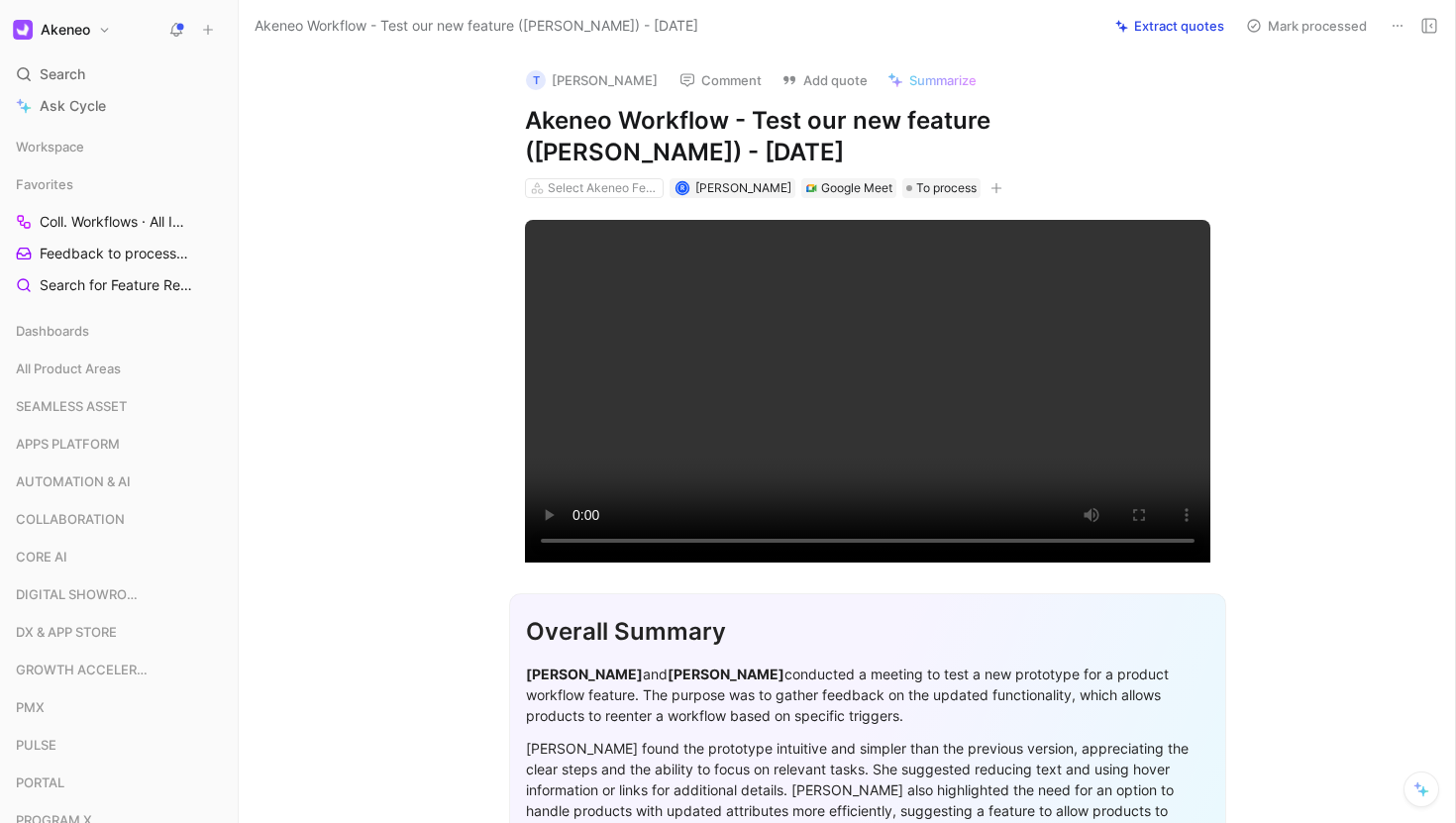 scroll, scrollTop: 0, scrollLeft: 0, axis: both 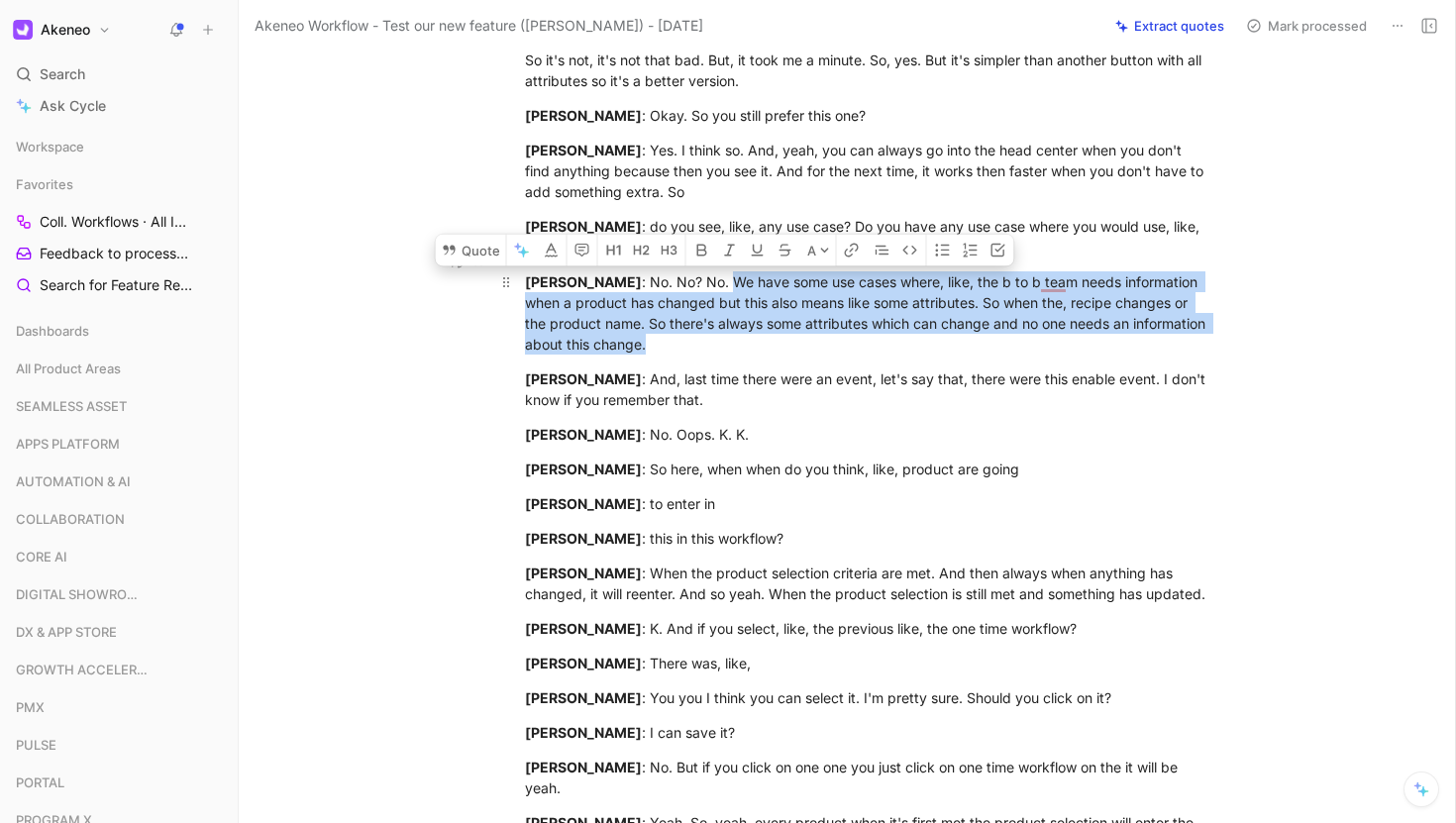 drag, startPoint x: 759, startPoint y: 330, endPoint x: 732, endPoint y: 265, distance: 70.38466 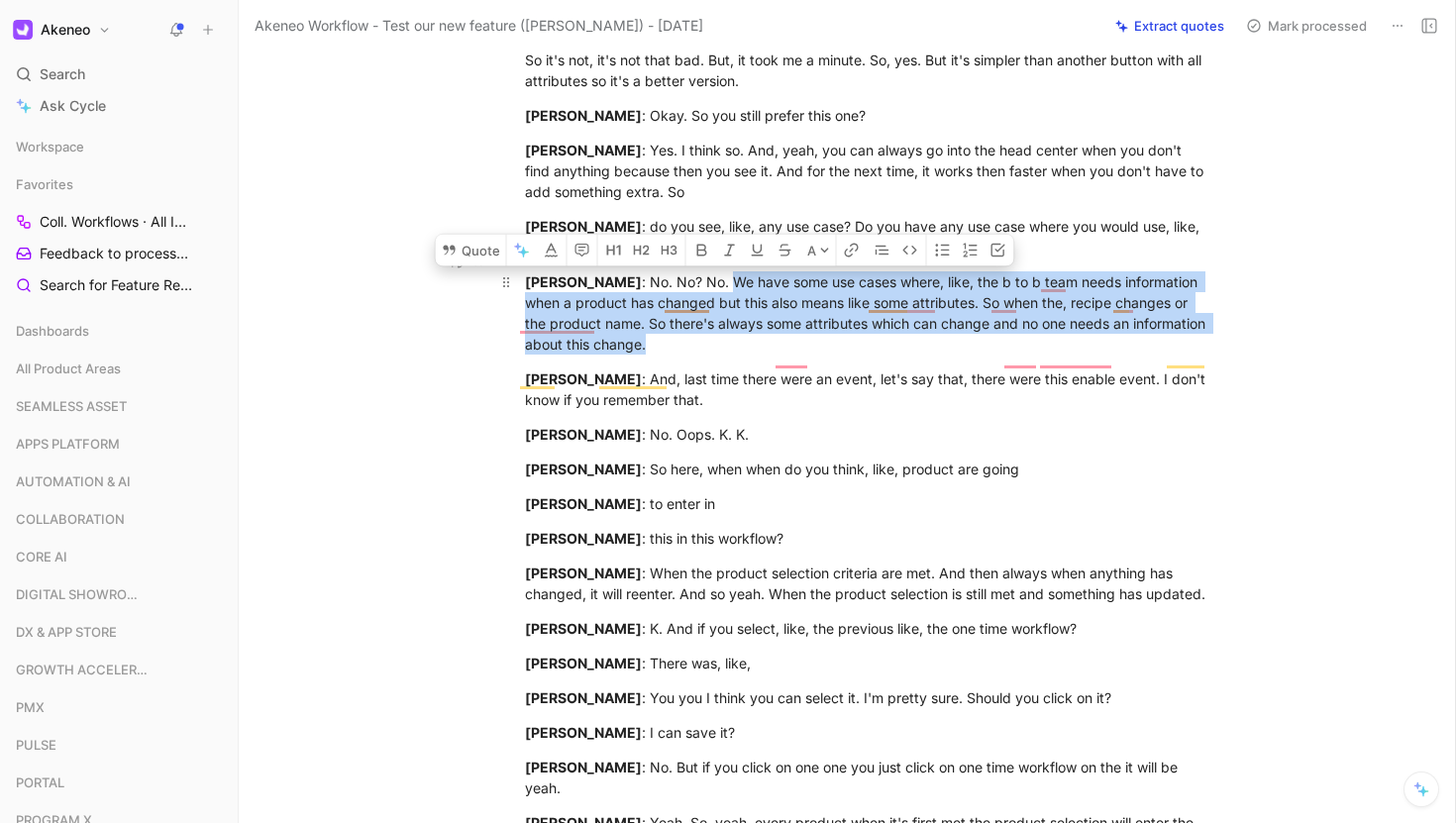 copy on "We have some use cases where, like, the b to b team needs information when a product has changed but this also means like some attributes. So when the, recipe changes or the product name. So there's always some attributes which can change and no one needs an information about this change." 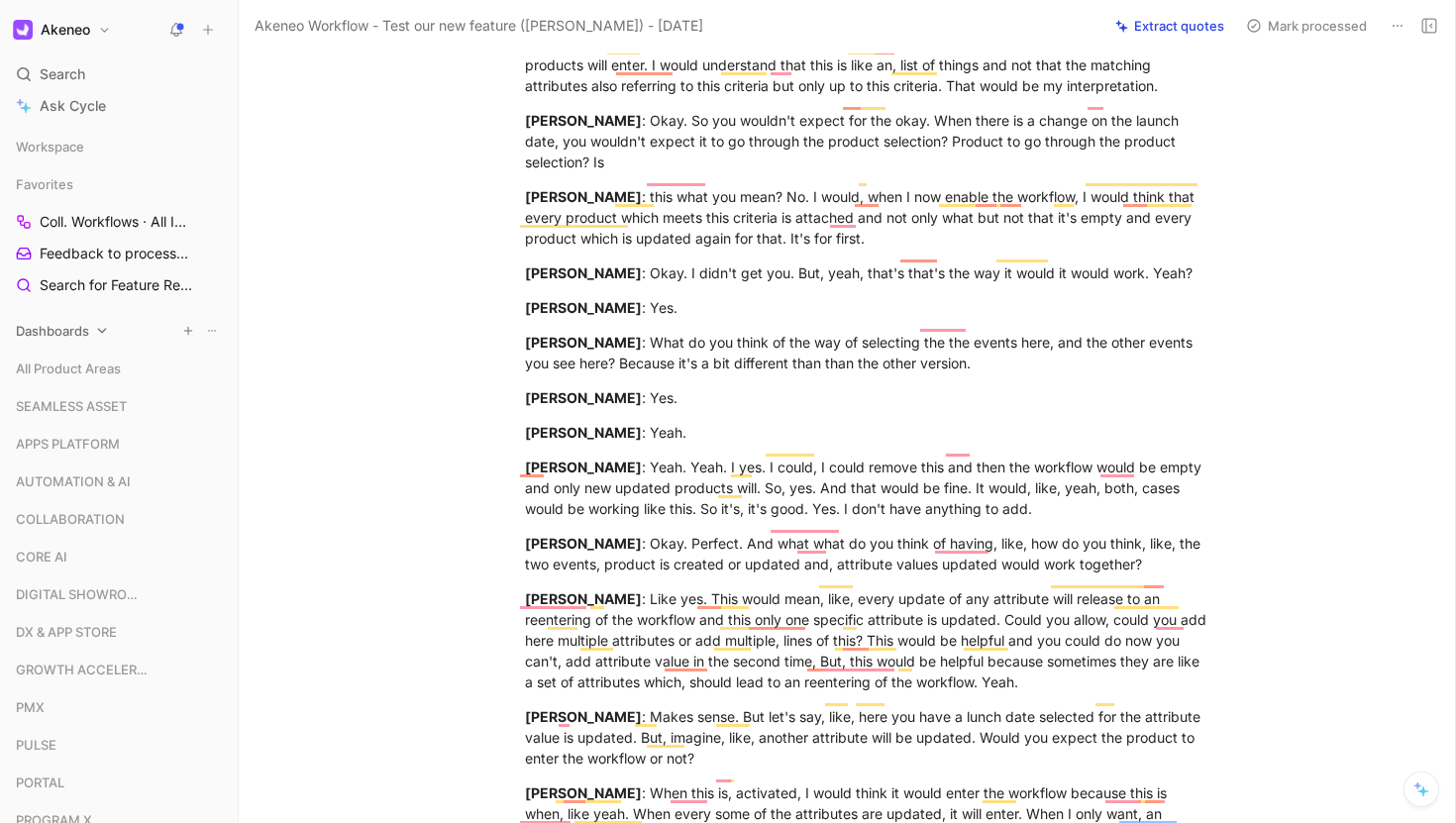 scroll, scrollTop: 12832, scrollLeft: 0, axis: vertical 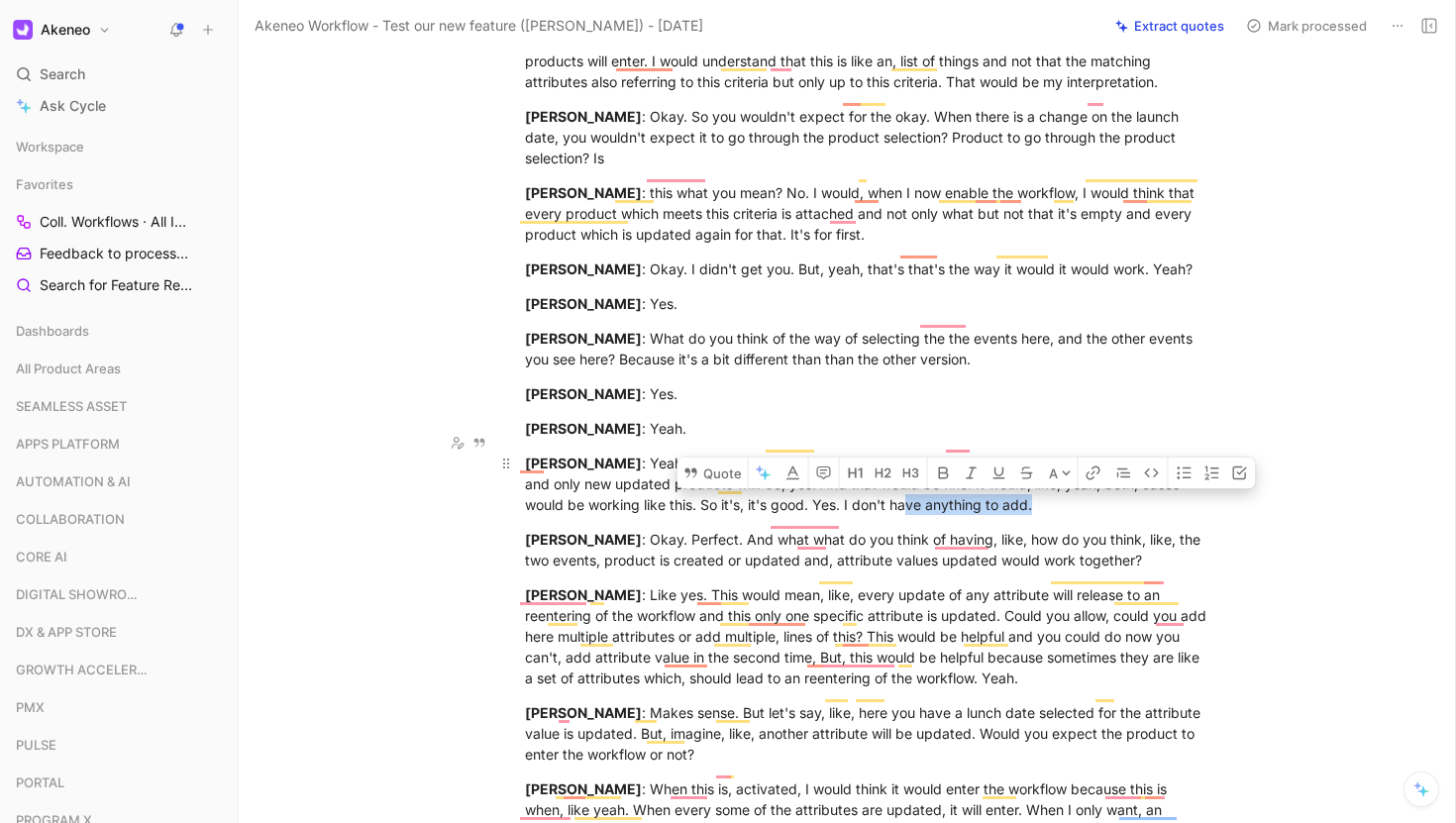drag, startPoint x: 1042, startPoint y: 485, endPoint x: 905, endPoint y: 478, distance: 137.17872 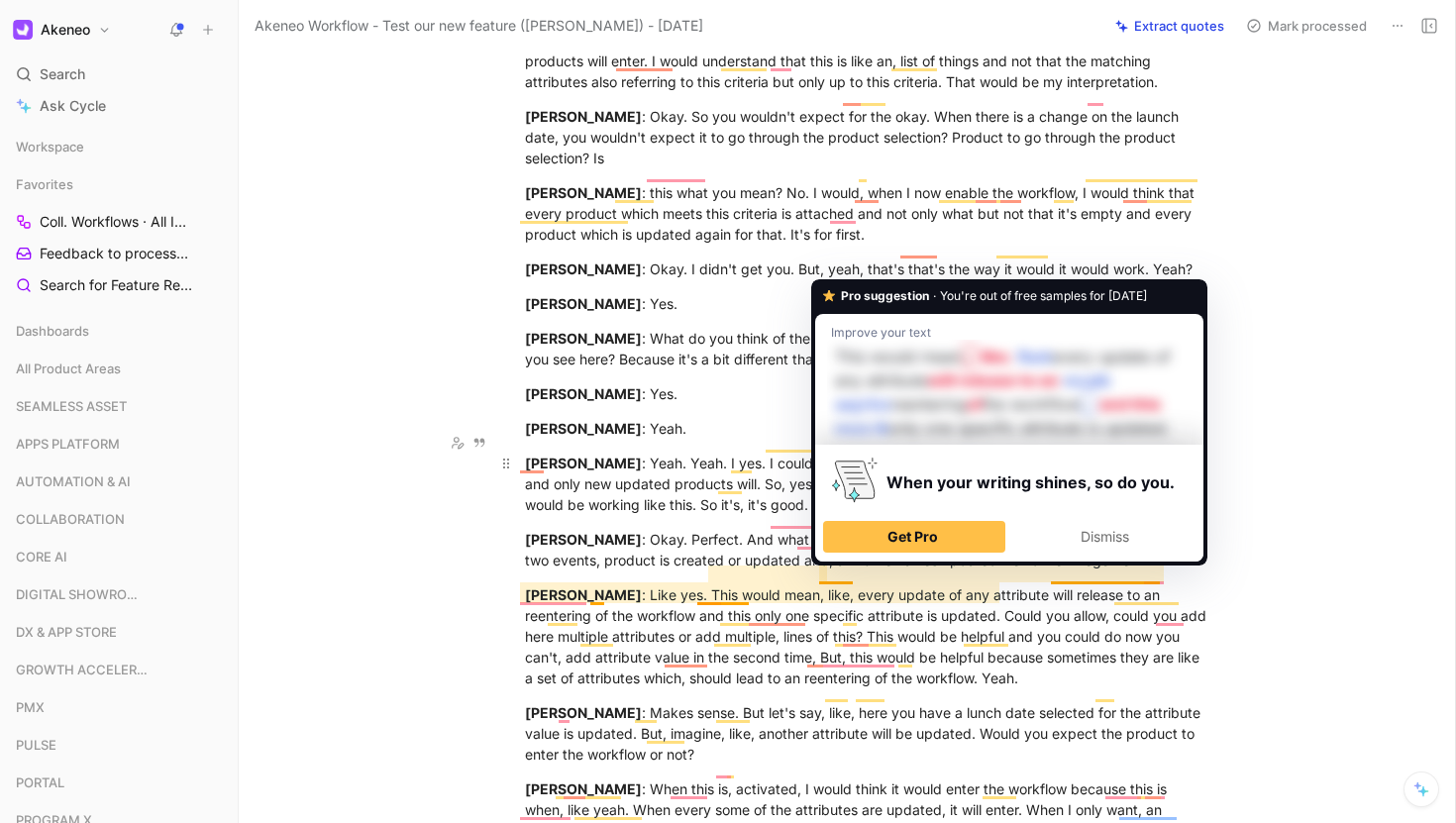 click on "Anissa Schlichter : Yeah. Yeah. I yes. I could, I could remove this and then the workflow would be empty and only new updated products will. So, yes. And that would be fine. It would, like, yeah, both, cases would be working like this. So it's, it's good. Yes. I don't have anything to add." at bounding box center [868, 483] 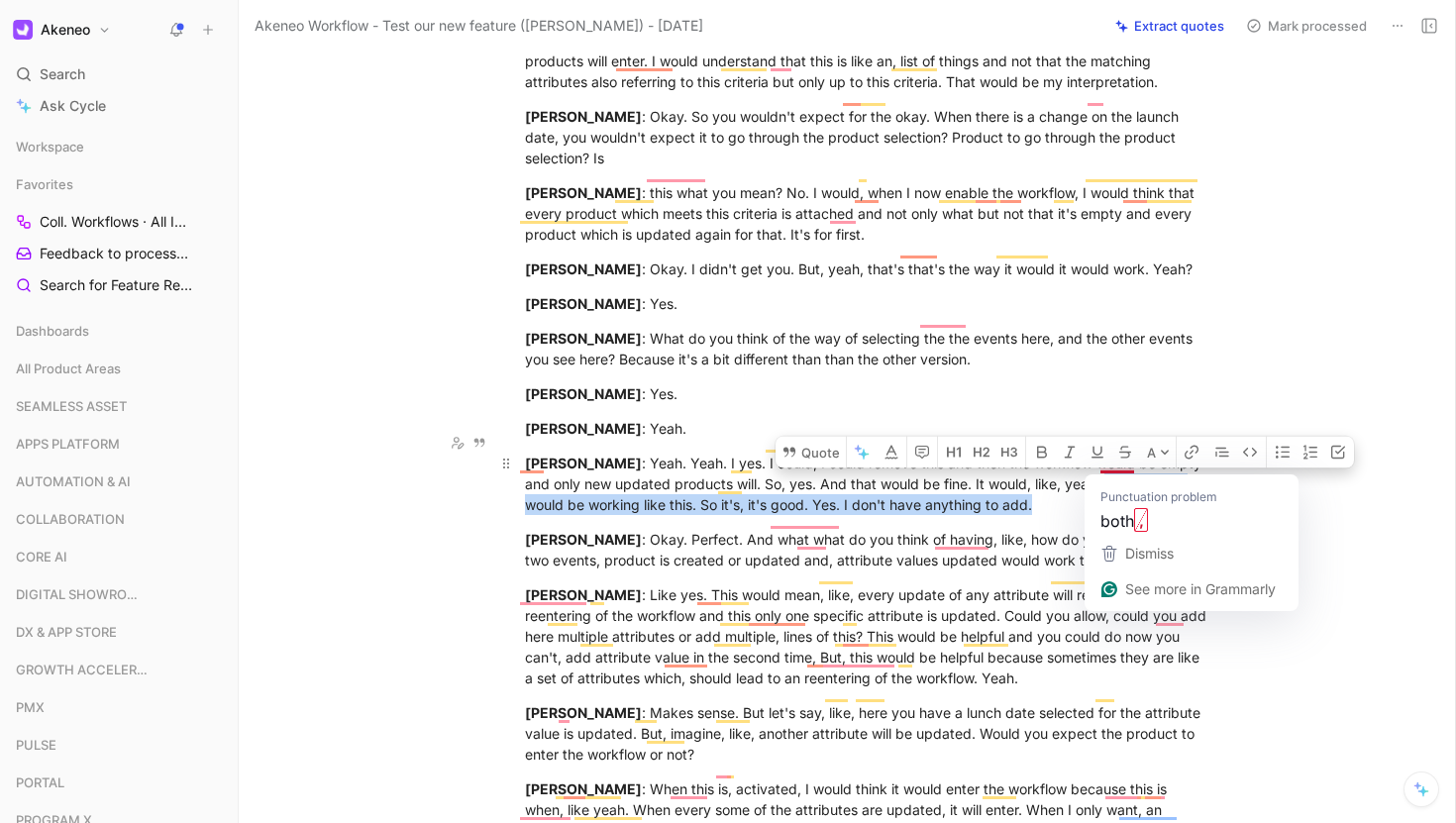 drag, startPoint x: 1049, startPoint y: 485, endPoint x: 1101, endPoint y: 467, distance: 55.02727 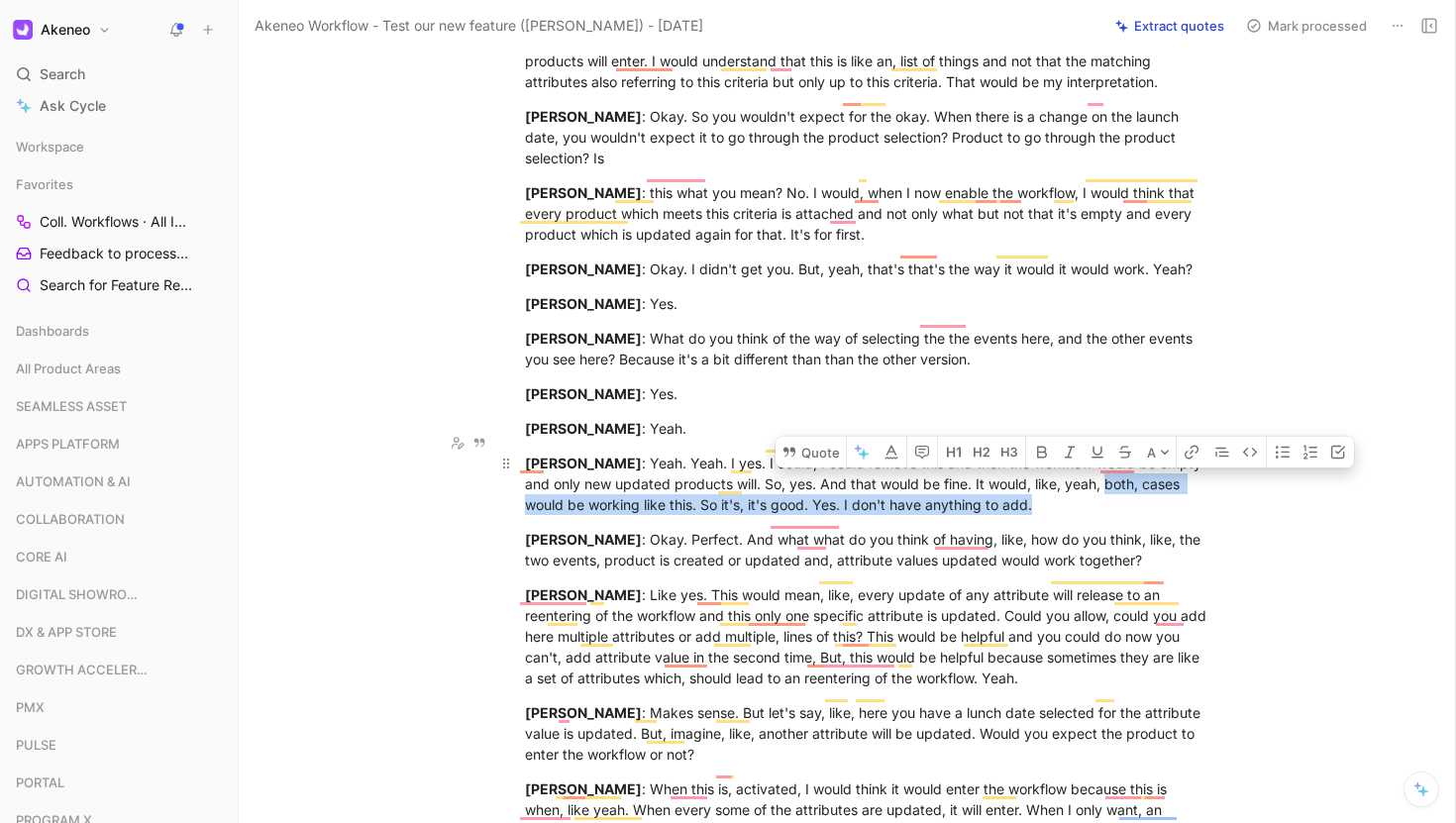 copy on "both, cases would be working like this. So it's, it's good. Yes. I don't have anything to add." 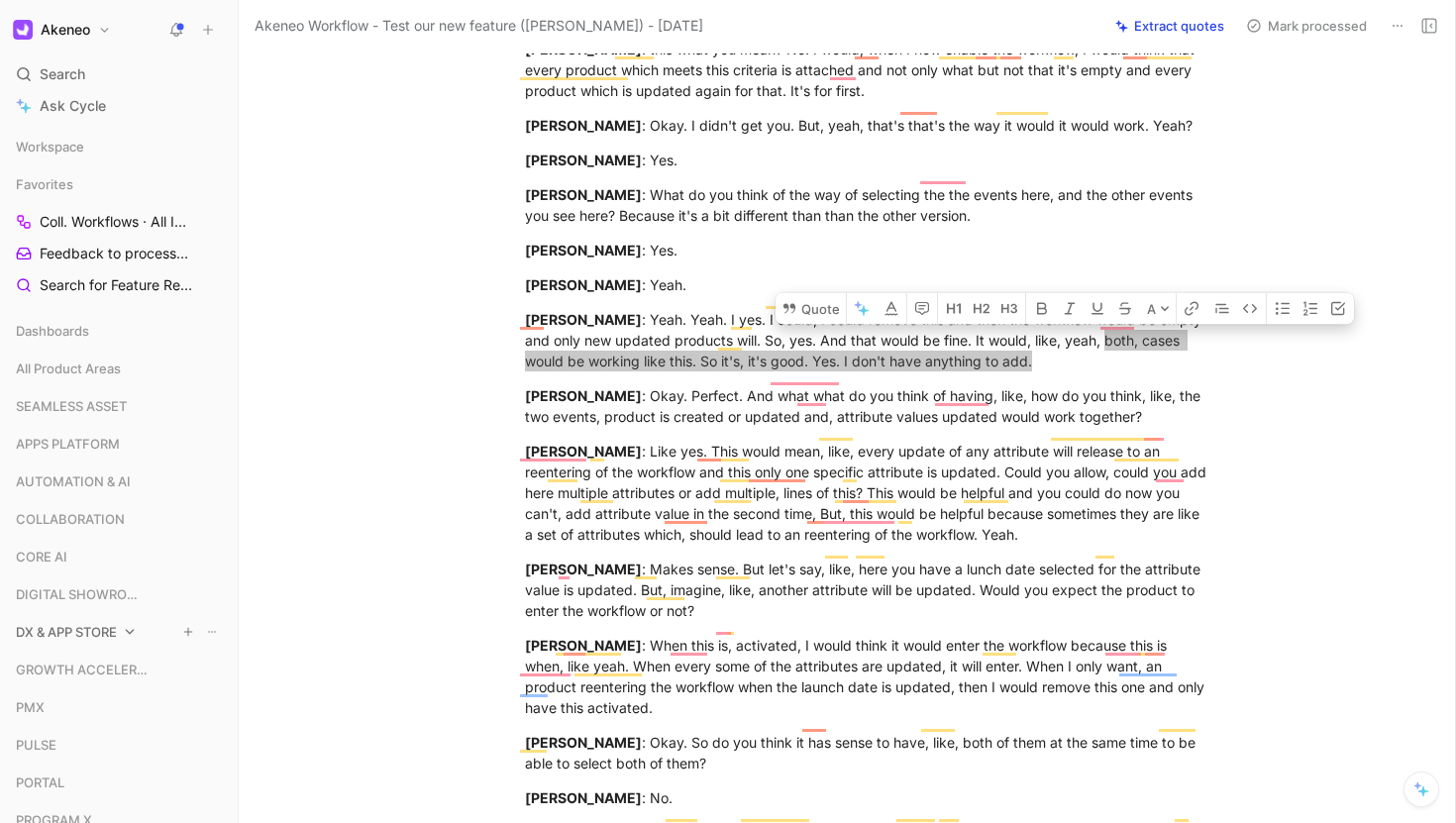 scroll, scrollTop: 13029, scrollLeft: 0, axis: vertical 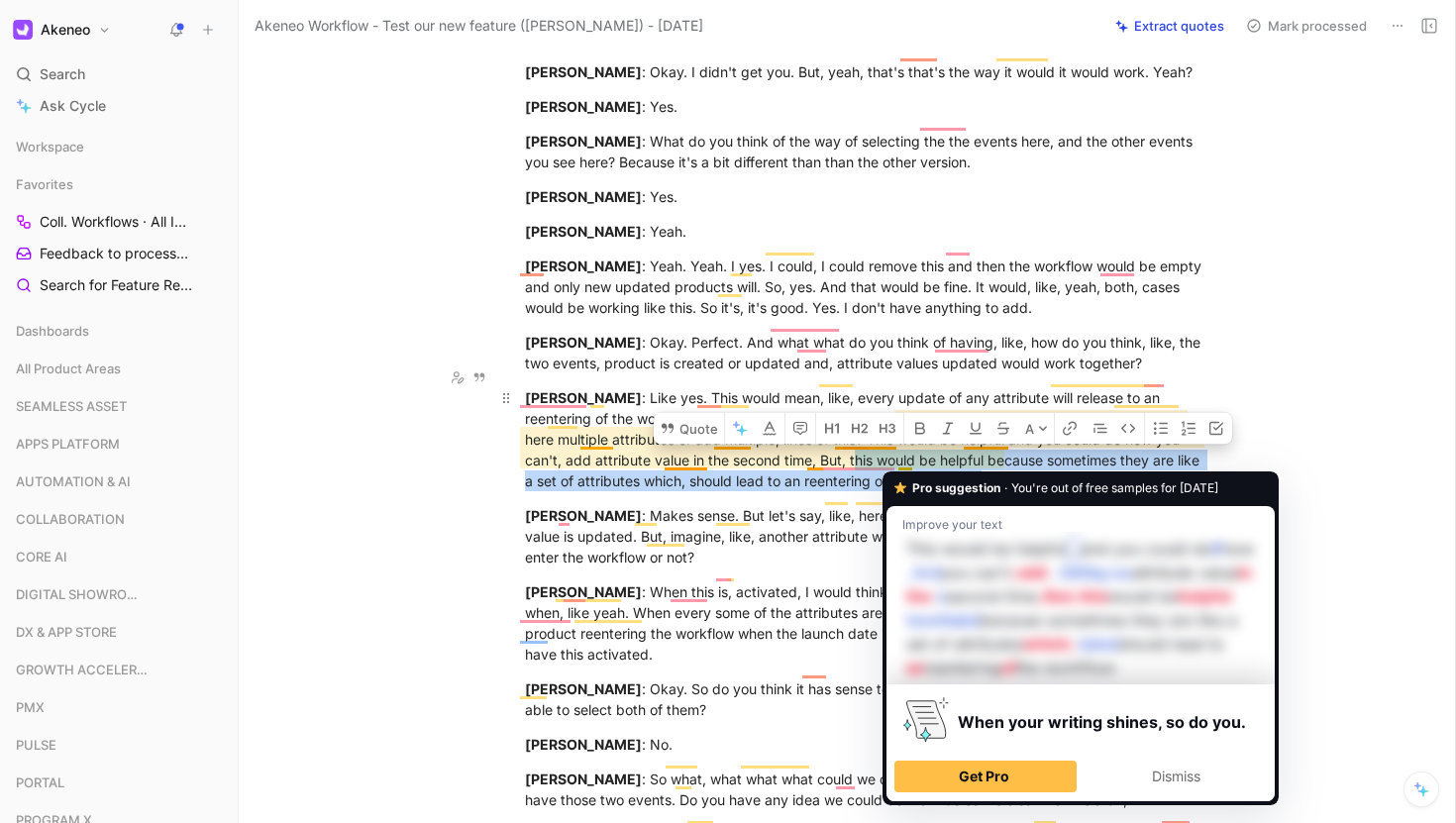 drag, startPoint x: 1010, startPoint y: 463, endPoint x: 876, endPoint y: 443, distance: 135.48432 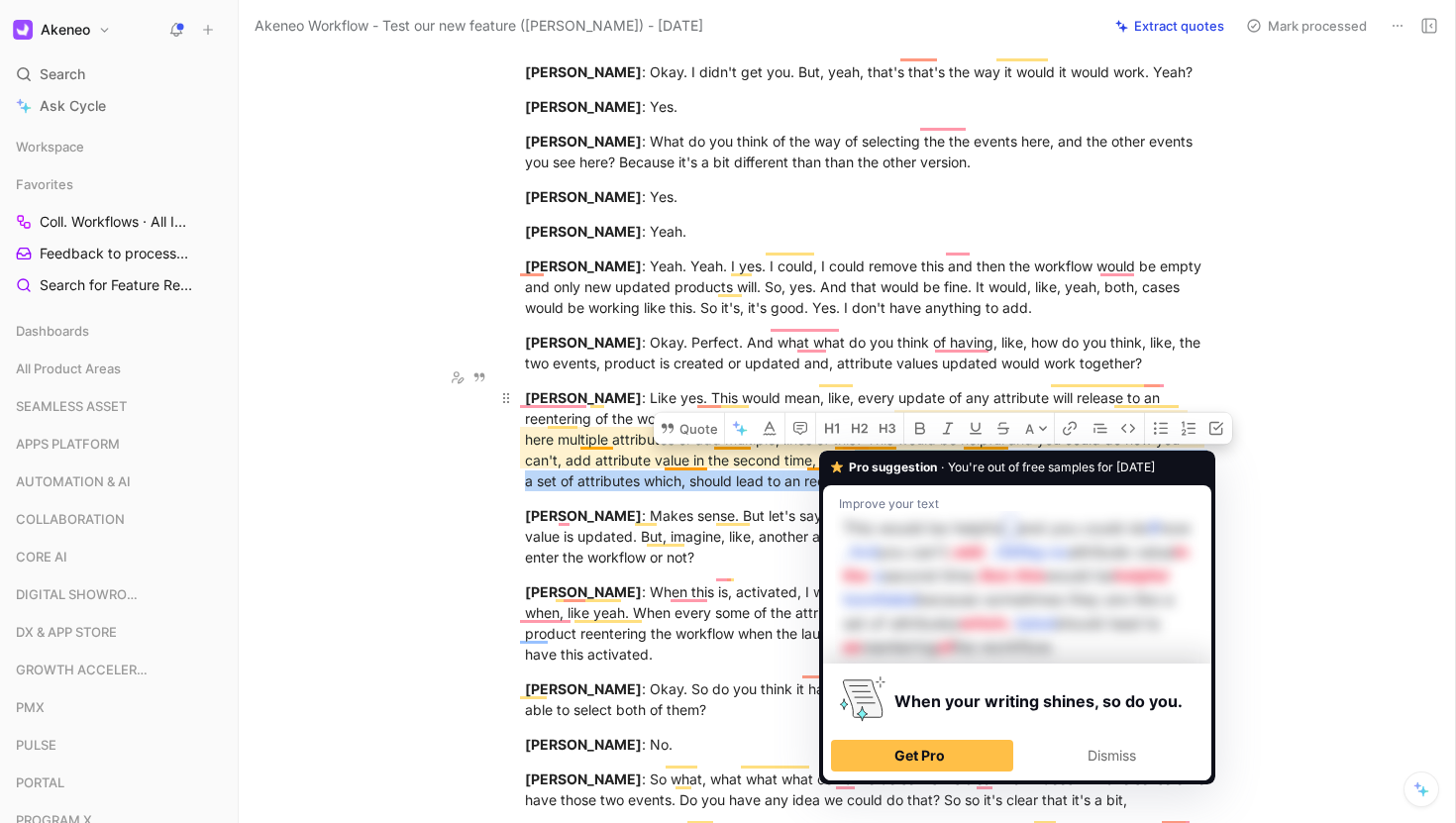 click on "Anissa Schlichter : Like yes. This would mean, like, every update of any attribute will release to an reentering of the workflow and this only one specific attribute is updated. Could you allow, could you add here multiple attributes or add multiple, lines of this? This would be helpful and you could do now you can't, add attribute value in the second time, But, this would be helpful because sometimes they are like a set of attributes which, should lead to an reentering of the workflow. Yeah." at bounding box center [868, 439] 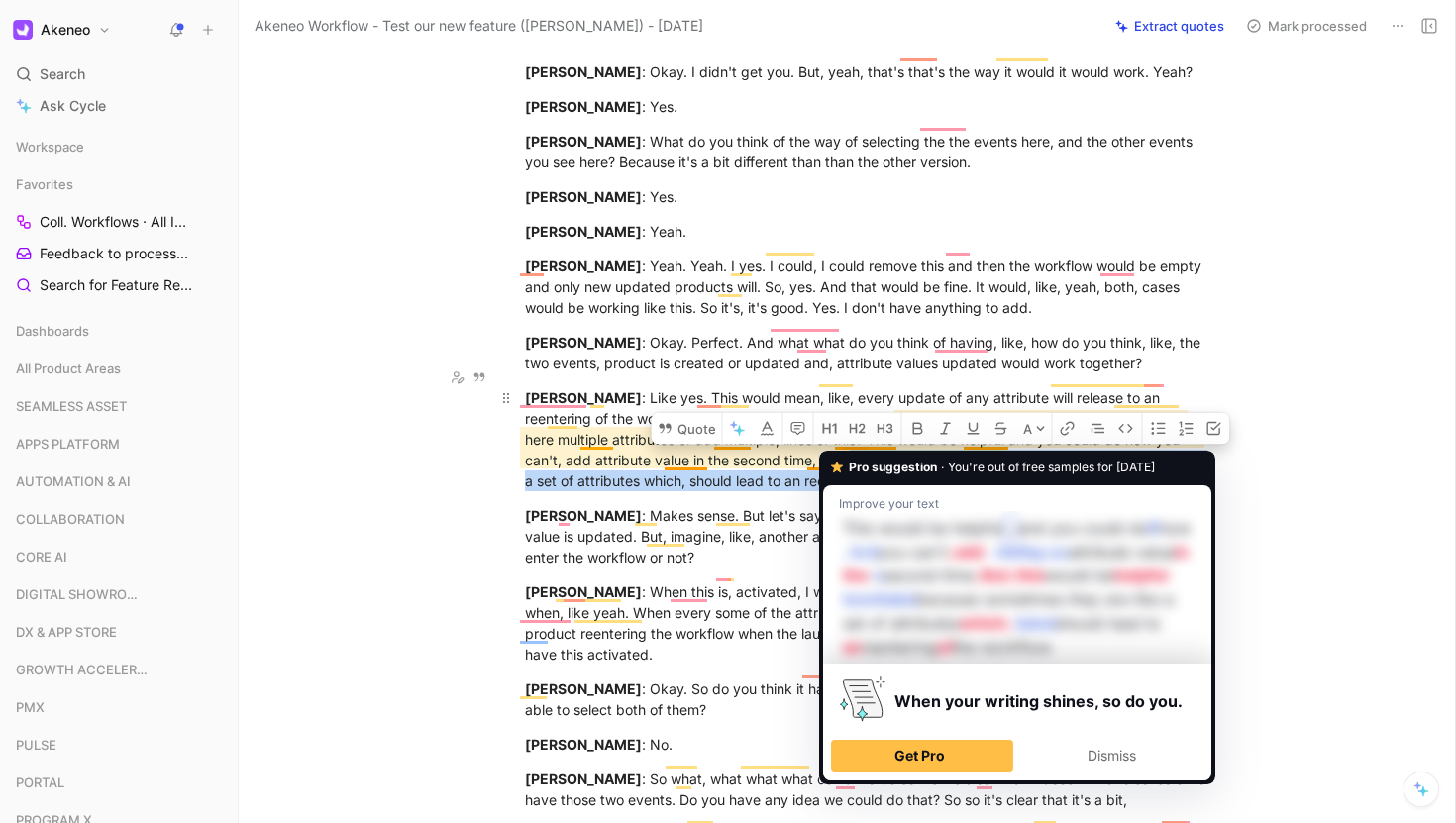 click on "Anissa Schlichter : Like yes. This would mean, like, every update of any attribute will release to an reentering of the workflow and this only one specific attribute is updated. Could you allow, could you add here multiple attributes or add multiple, lines of this? This would be helpful and you could do now you can't, add attribute value in the second time, But, this would be helpful because sometimes they are like a set of attributes which, should lead to an reentering of the workflow. Yeah." at bounding box center (868, 439) 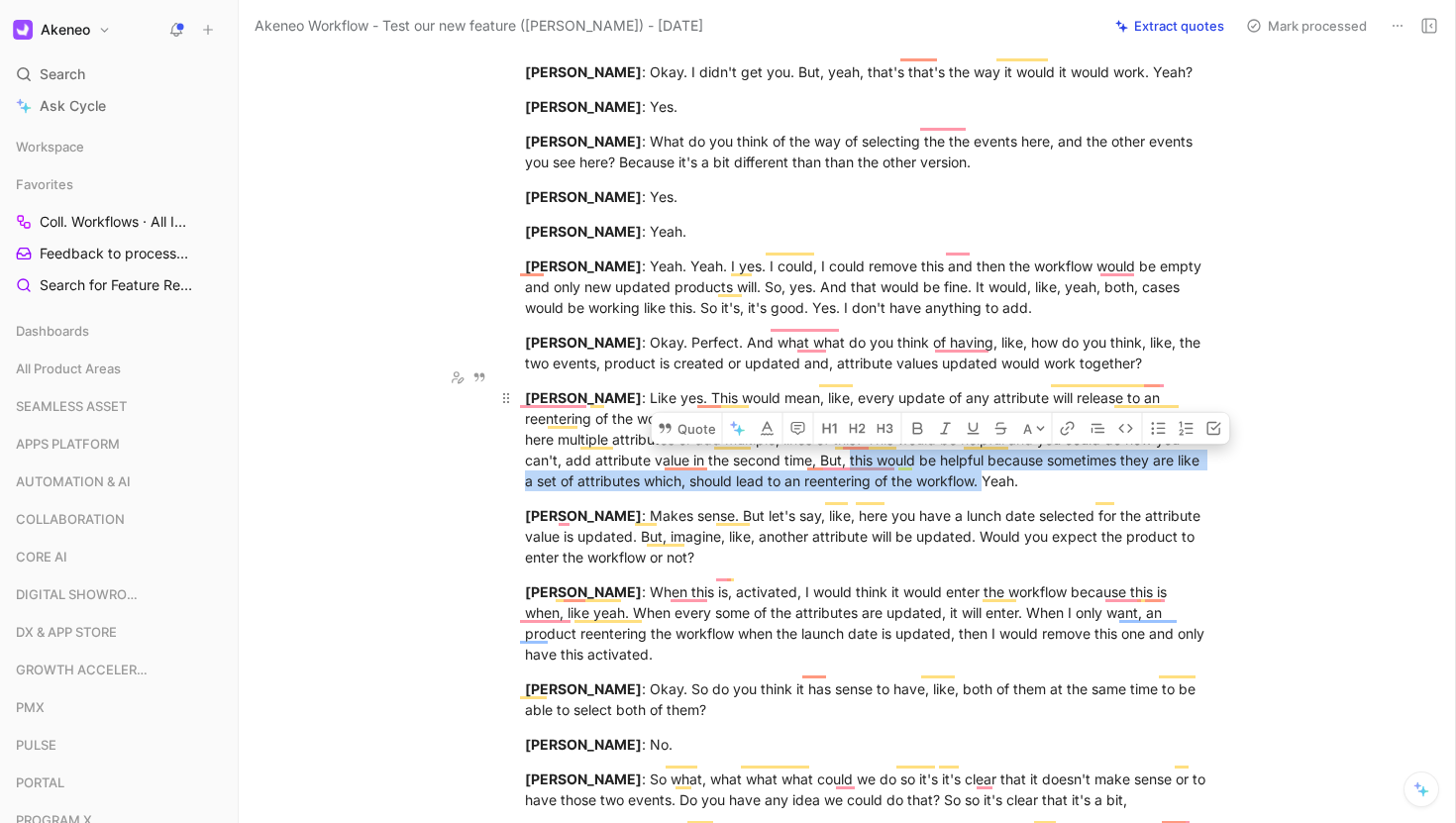 copy on "this would be helpful because sometimes they are like a set of attributes which, should lead to an reentering of the workflow." 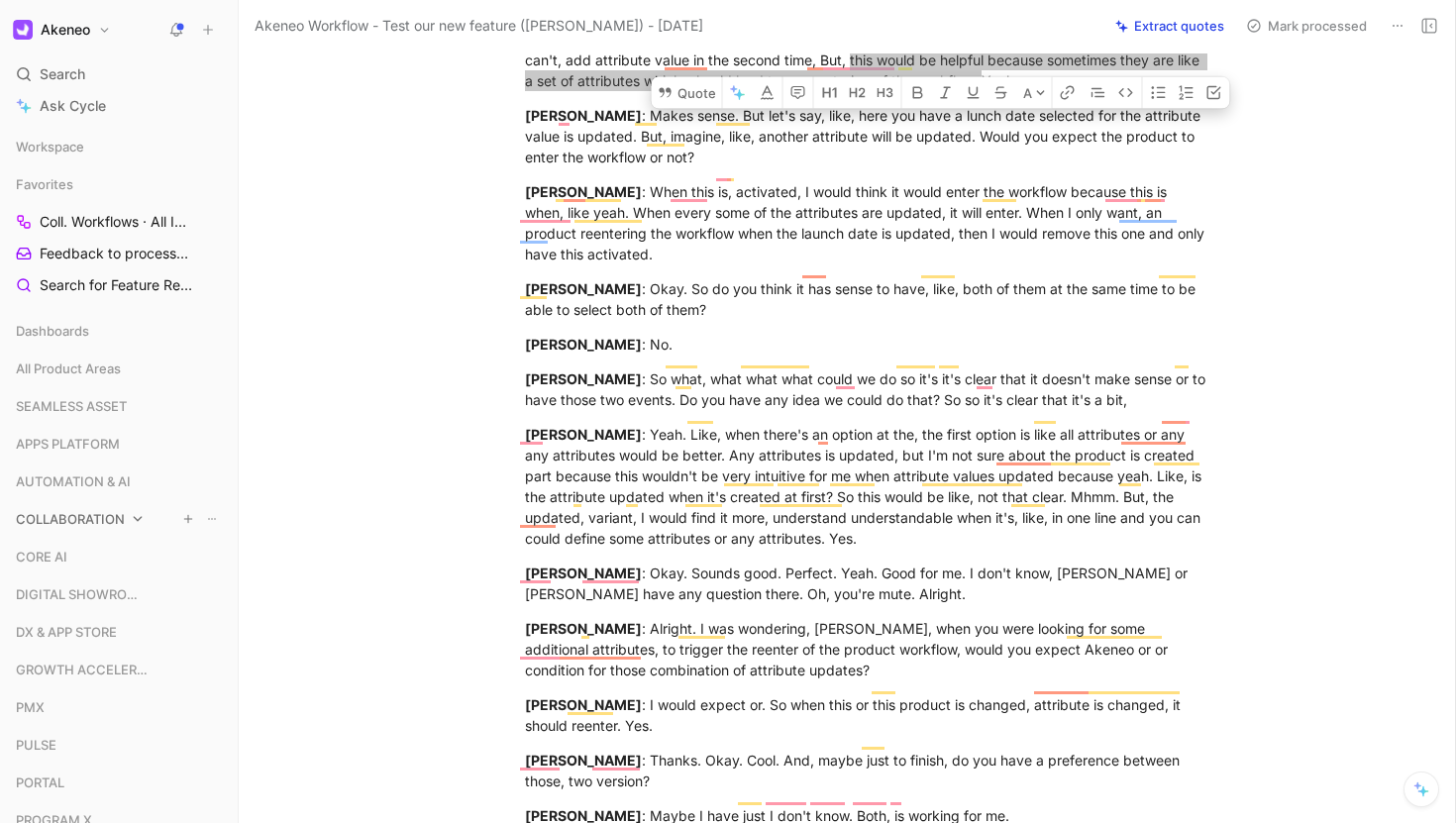 scroll, scrollTop: 13437, scrollLeft: 0, axis: vertical 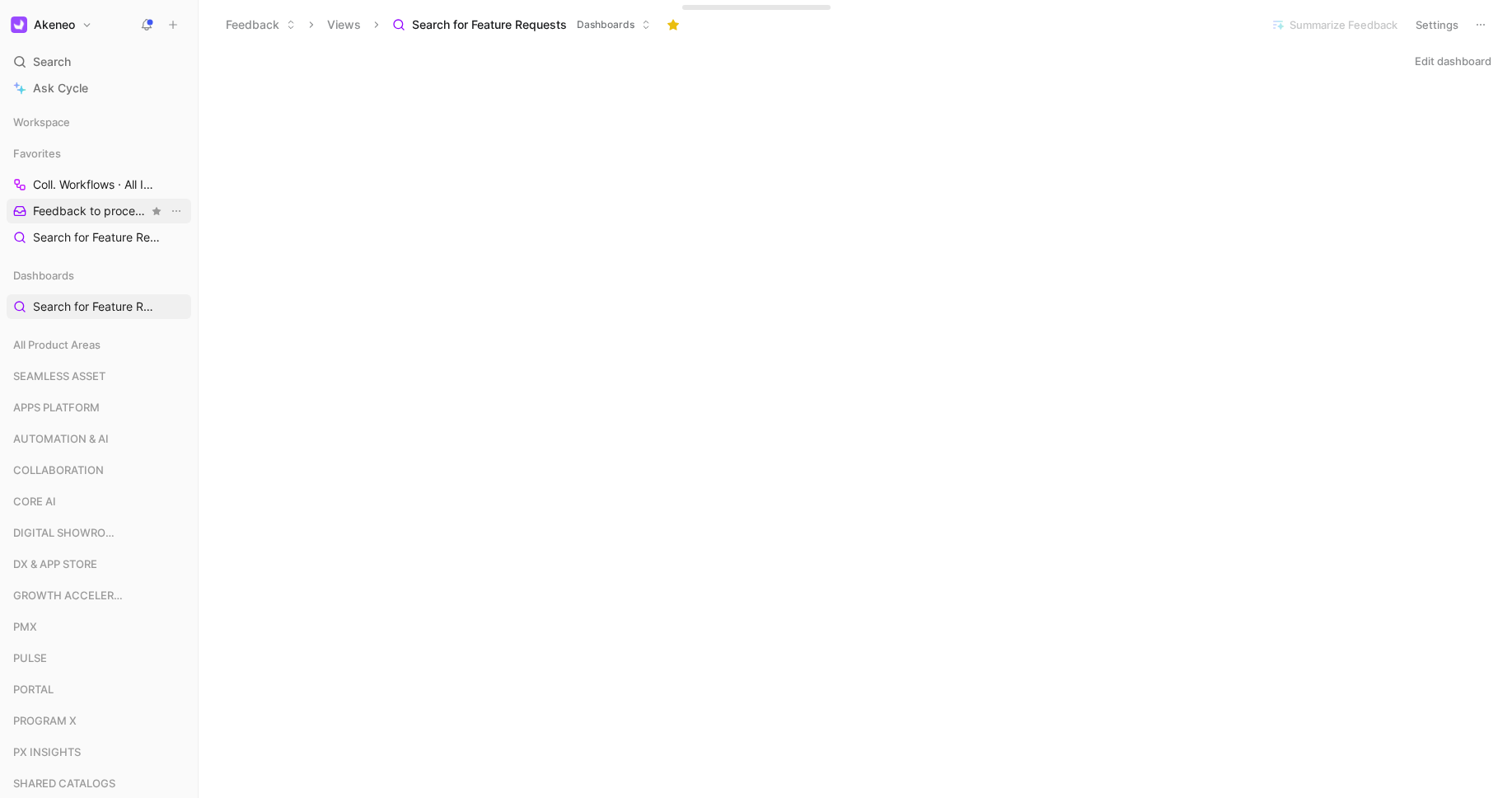 click on "Feedback to process COLLABORATION" at bounding box center (91, 211) 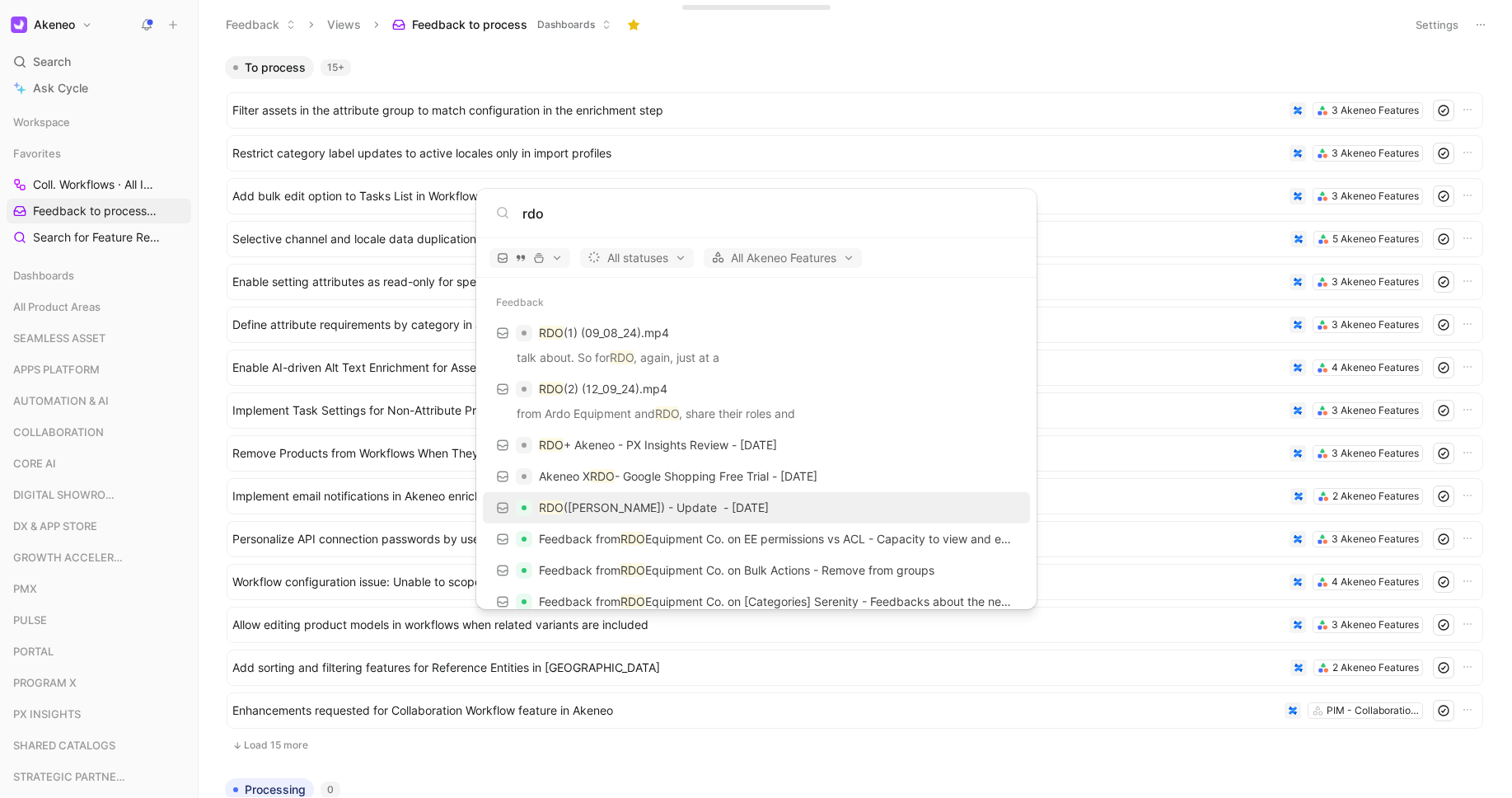 type on "rdo" 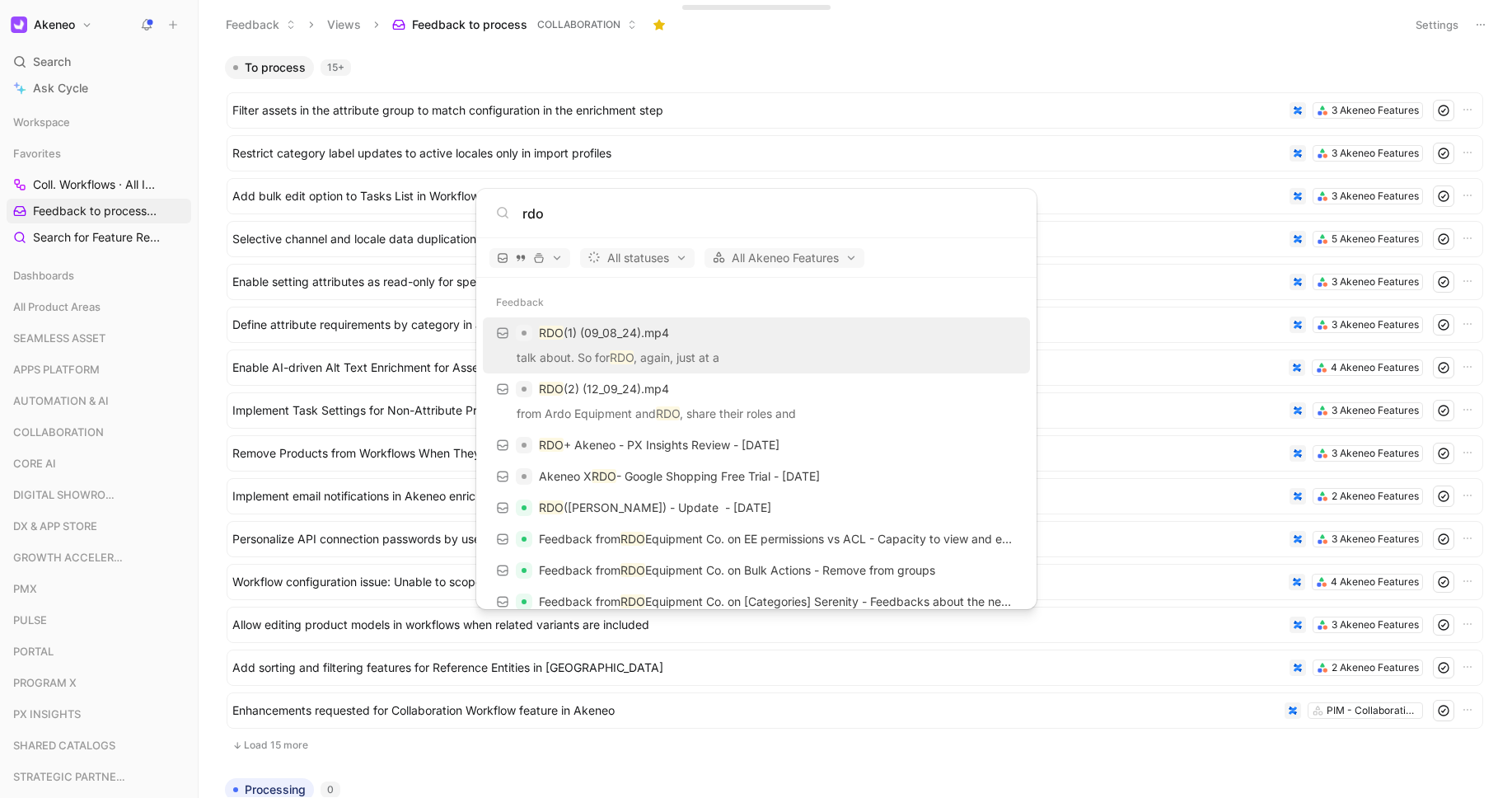 type on "rdo" 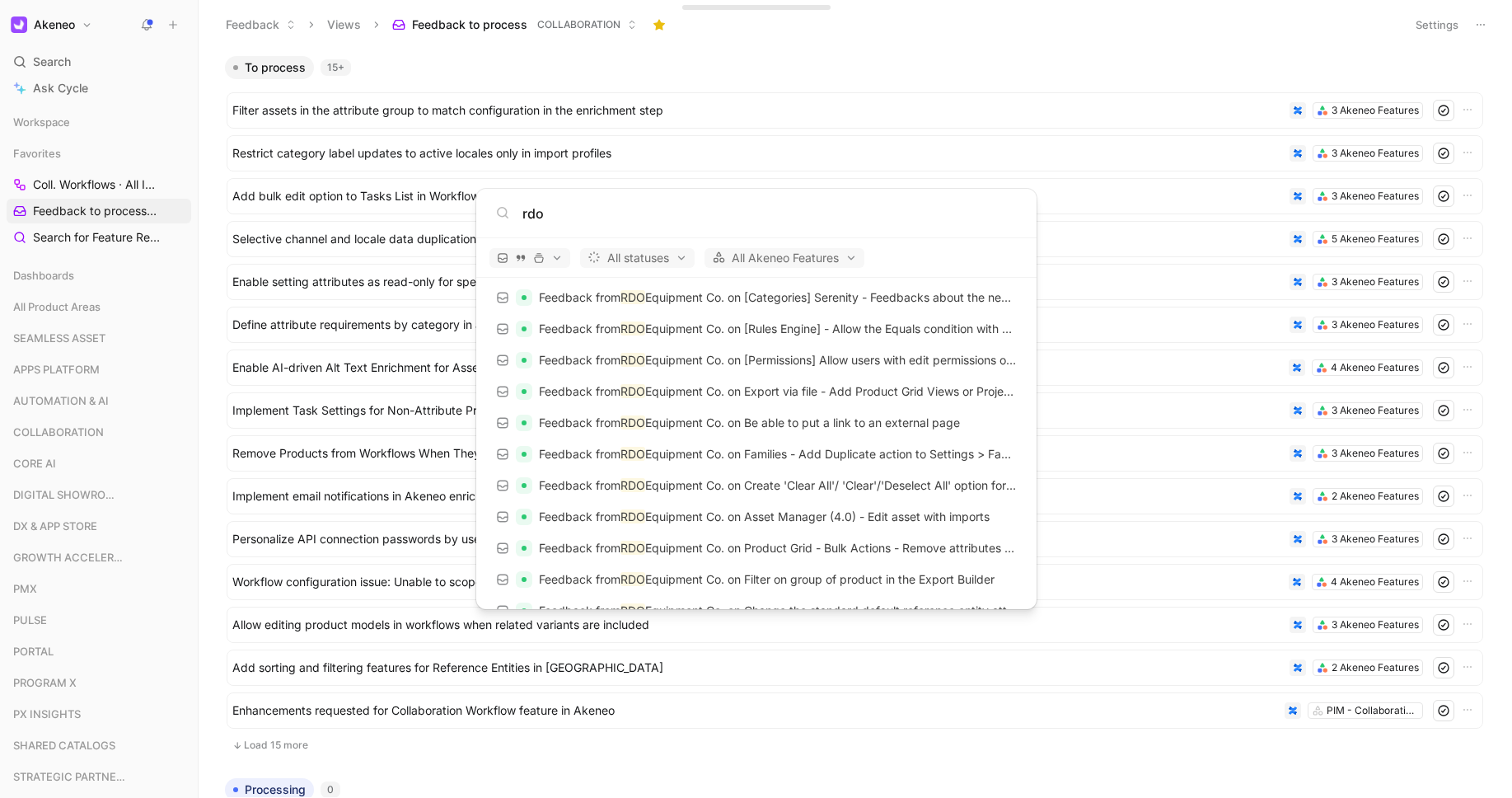 scroll, scrollTop: 0, scrollLeft: 0, axis: both 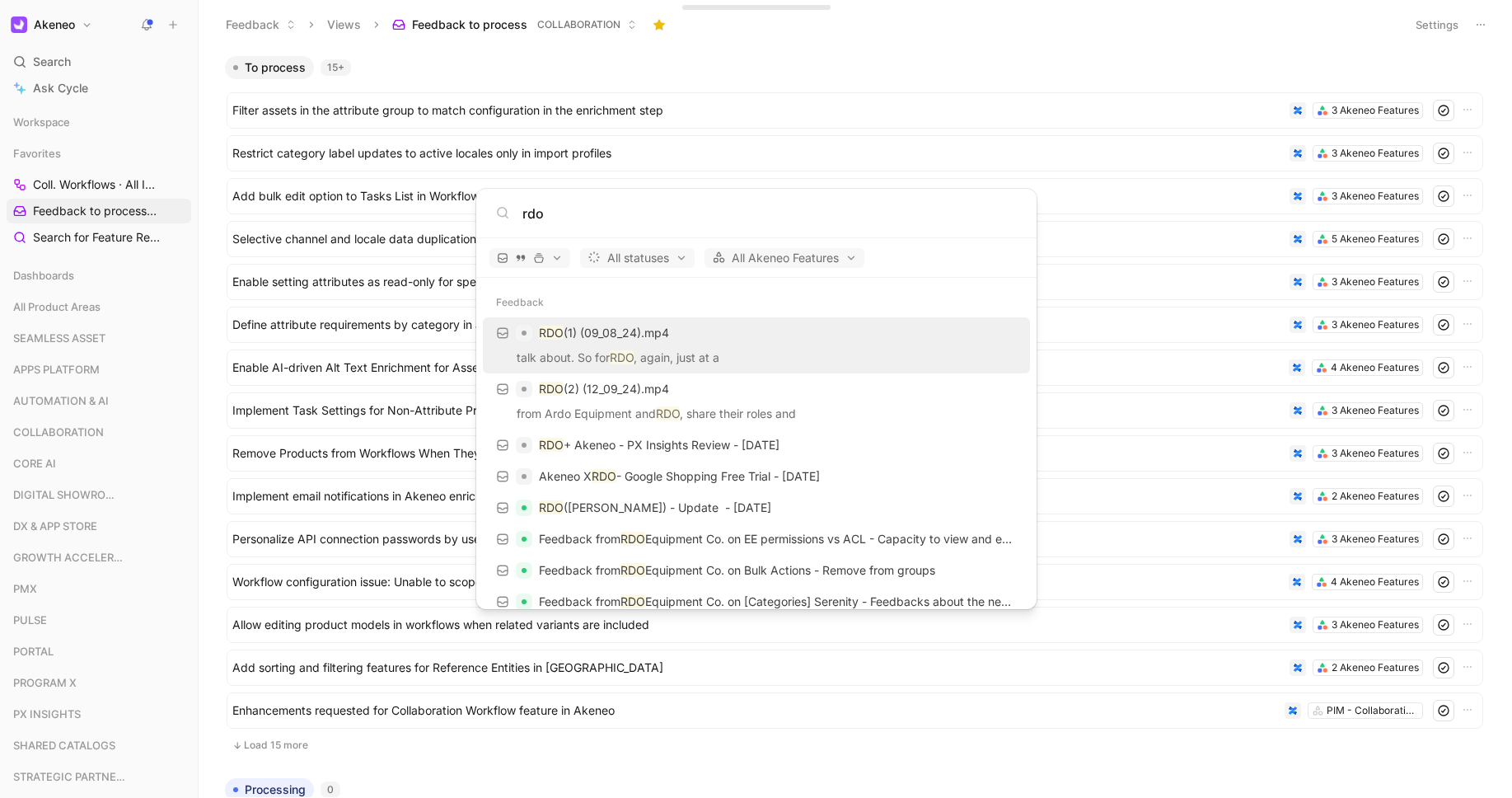 drag, startPoint x: 524, startPoint y: 217, endPoint x: 485, endPoint y: 215, distance: 39.051248 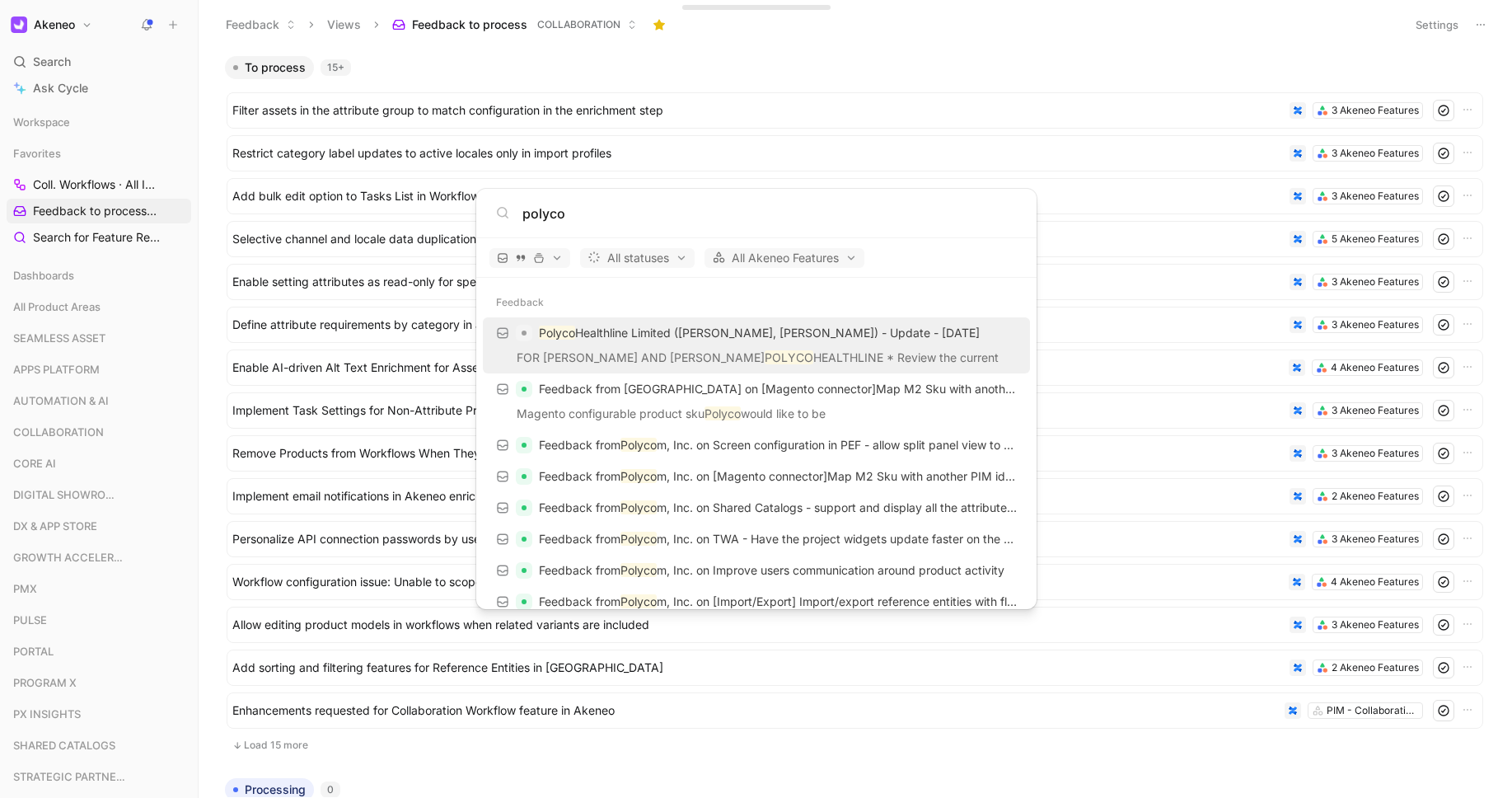 type on "polyco" 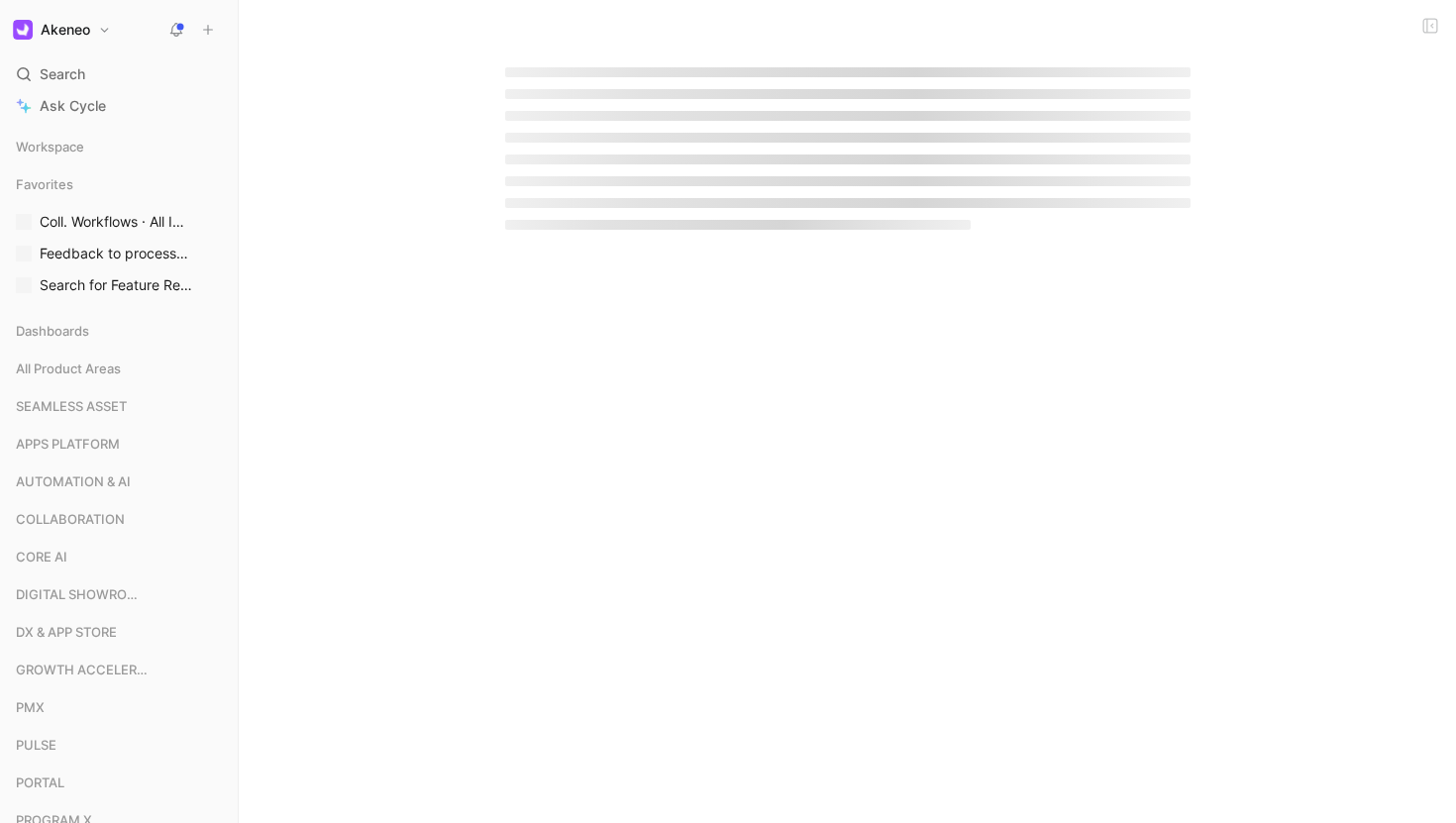 scroll, scrollTop: 0, scrollLeft: 0, axis: both 